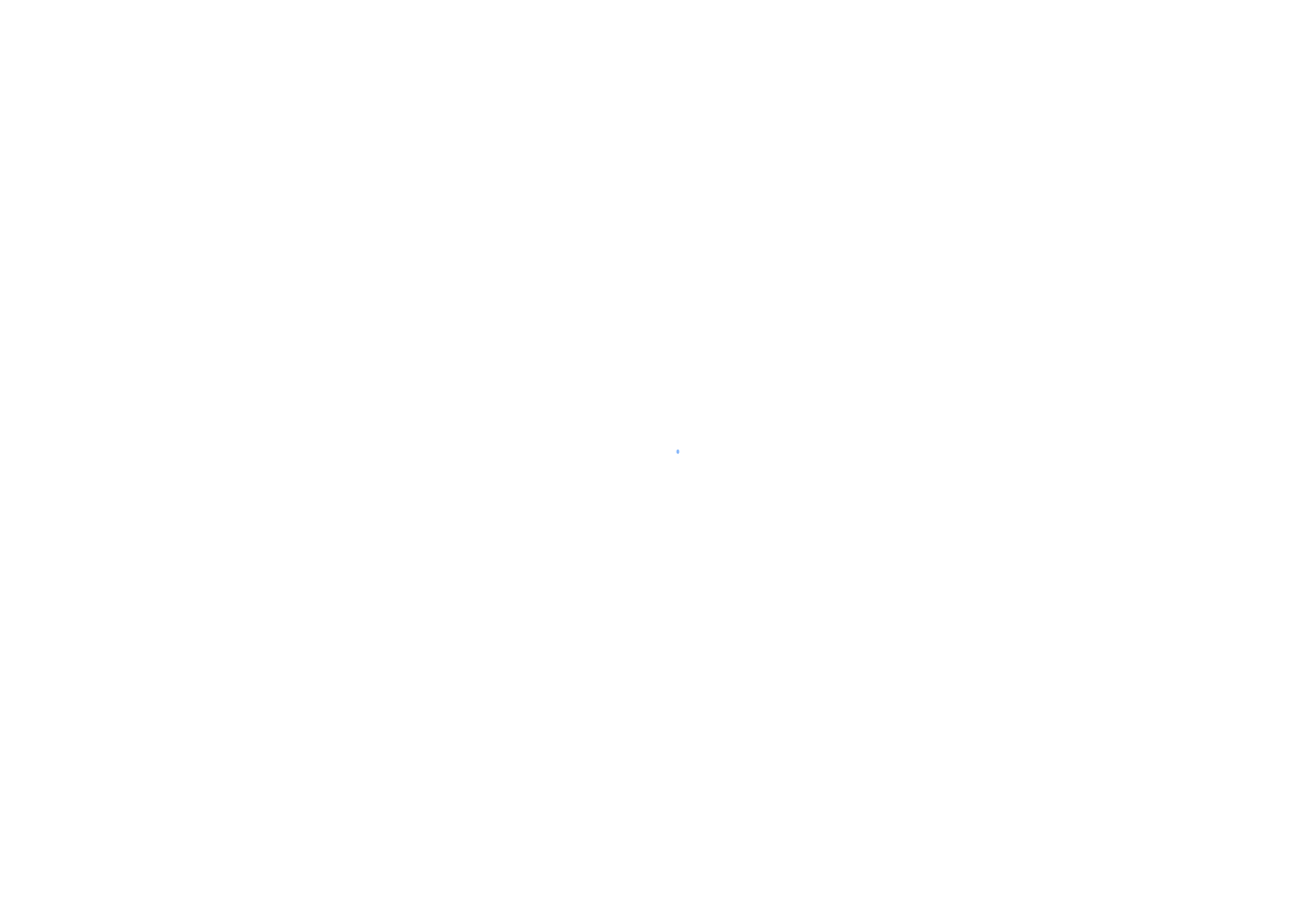 scroll, scrollTop: 0, scrollLeft: 0, axis: both 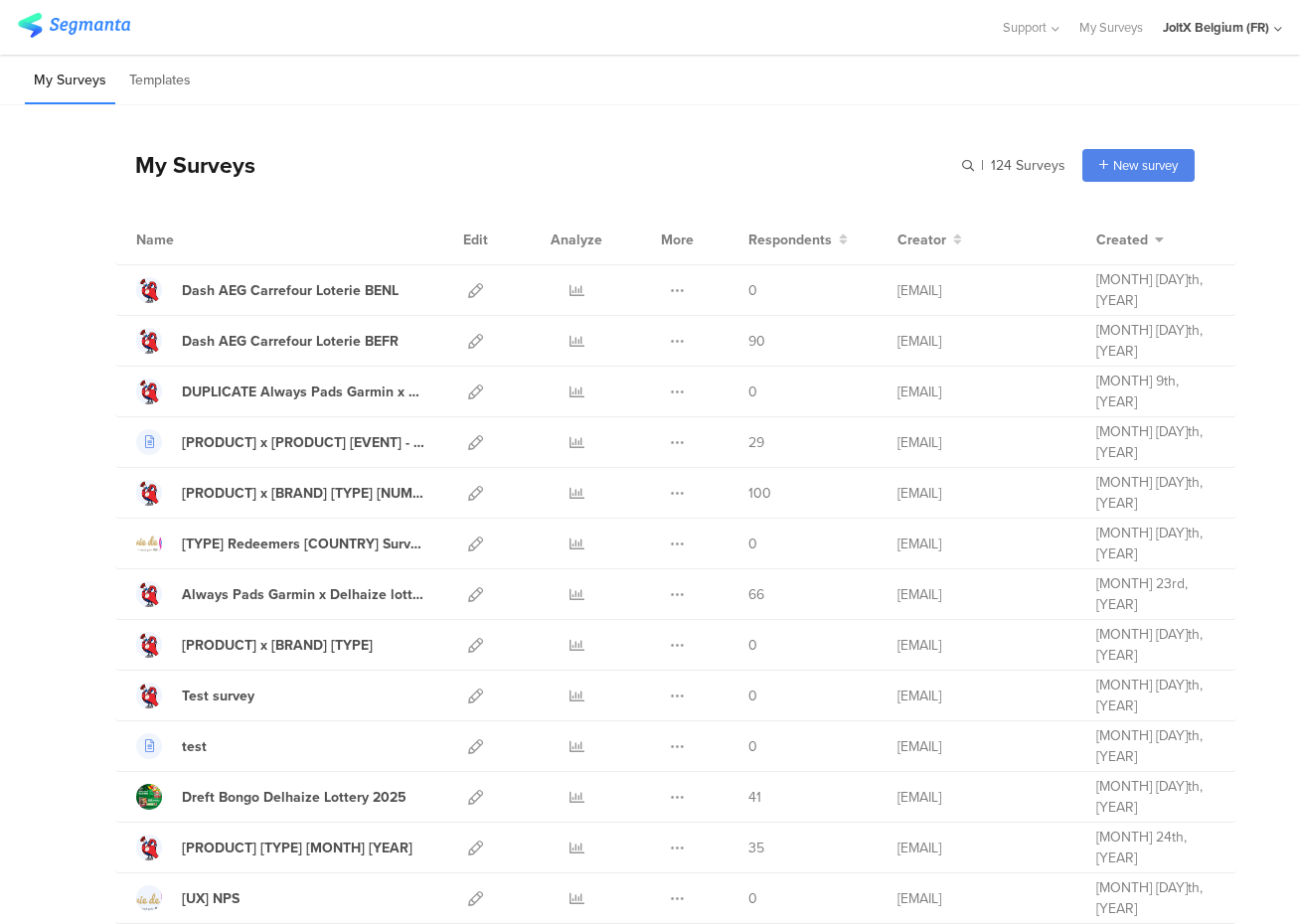 click on "My Surveys
|
[NUMBER] Surveys
New survey
Start from scratch
Choose from templates" at bounding box center [655, 165] 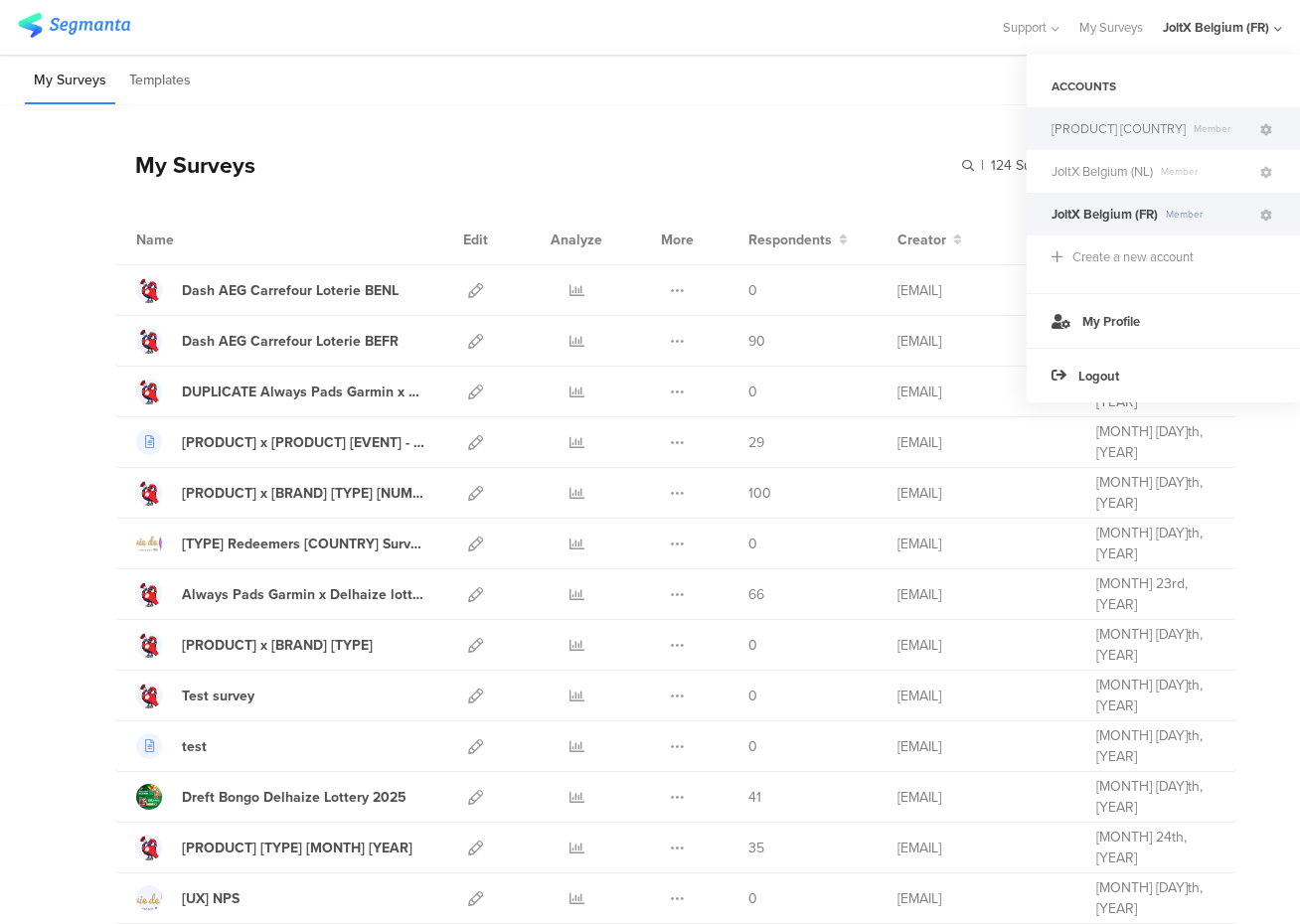 click on "Member" at bounding box center [1221, 128] 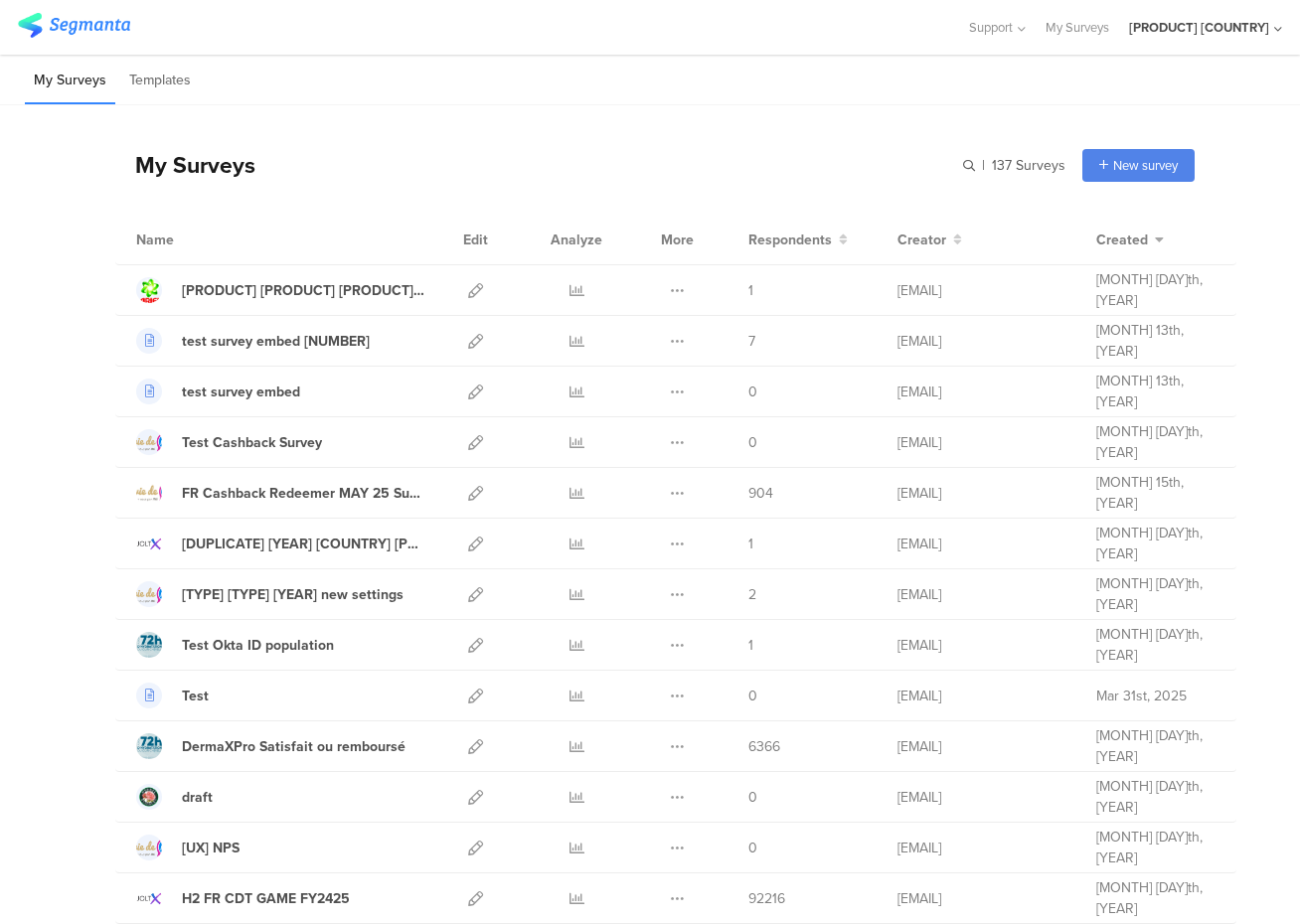 click on "My Surveys
|
[NUMBER] Surveys
New survey
Start from scratch
Choose from templates
Name
Edit
Analyze
More
Respondents
Creator" at bounding box center [650, 1506] 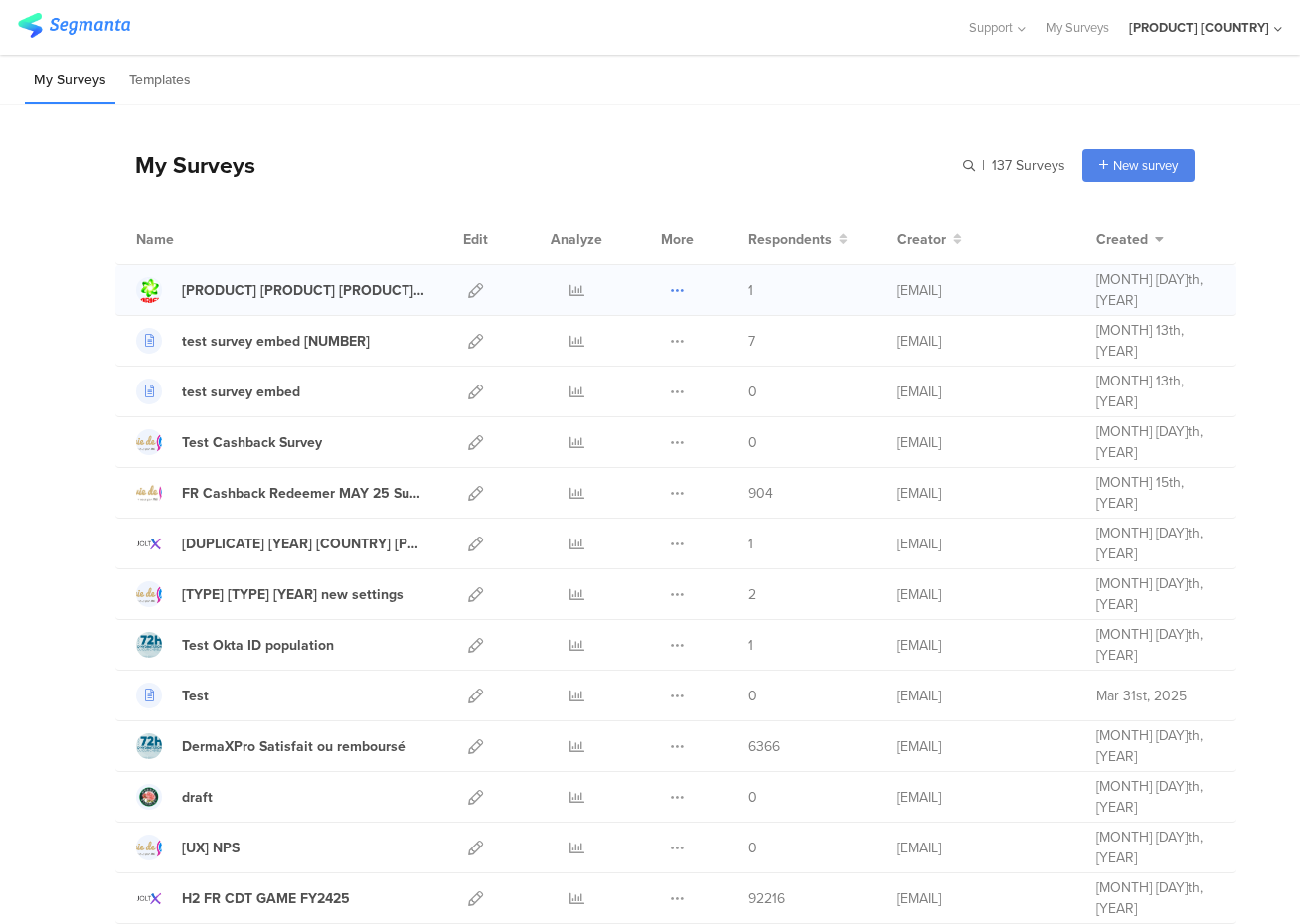 click at bounding box center (677, 290) 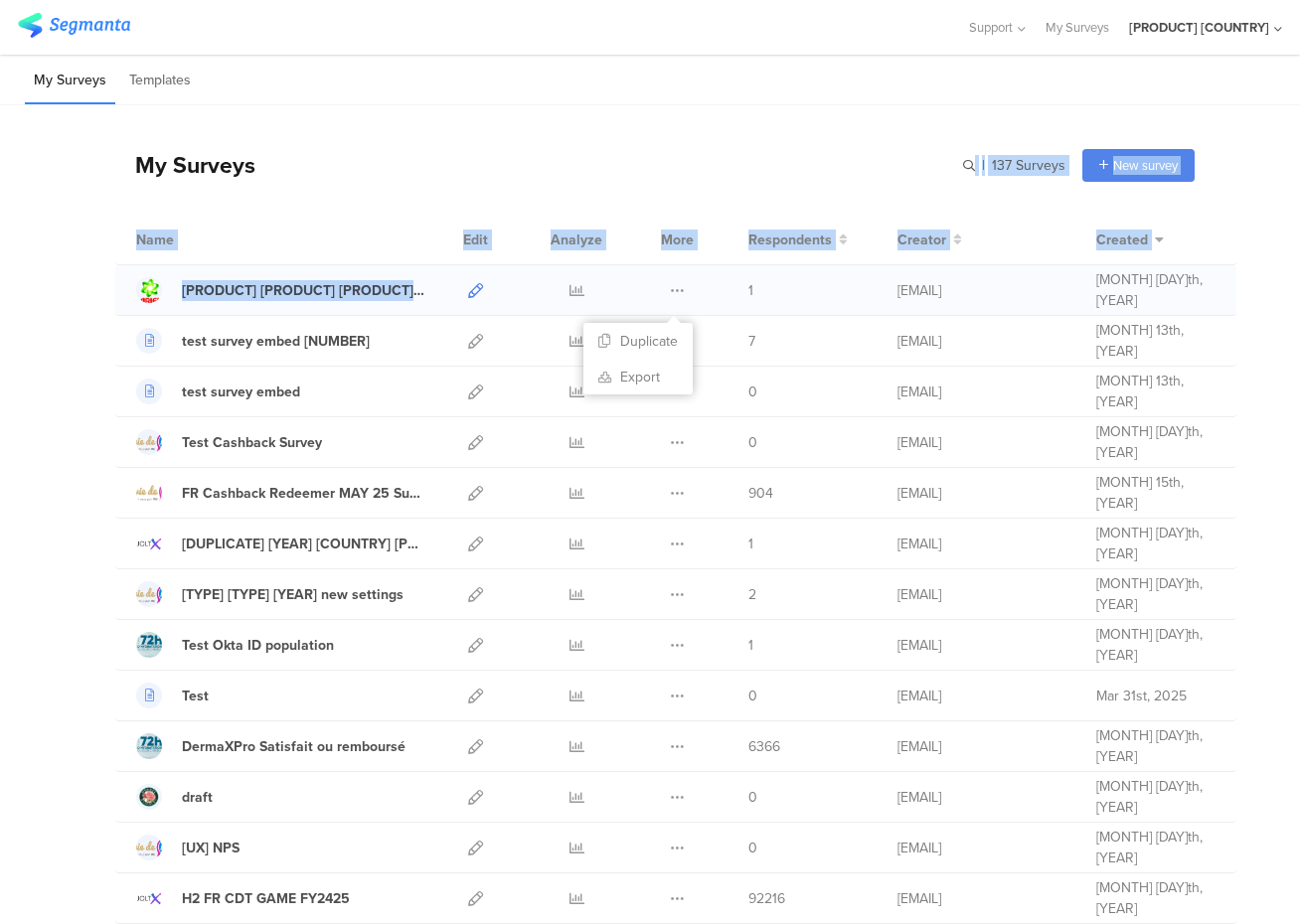 drag, startPoint x: 503, startPoint y: 123, endPoint x: 453, endPoint y: 297, distance: 181.04143 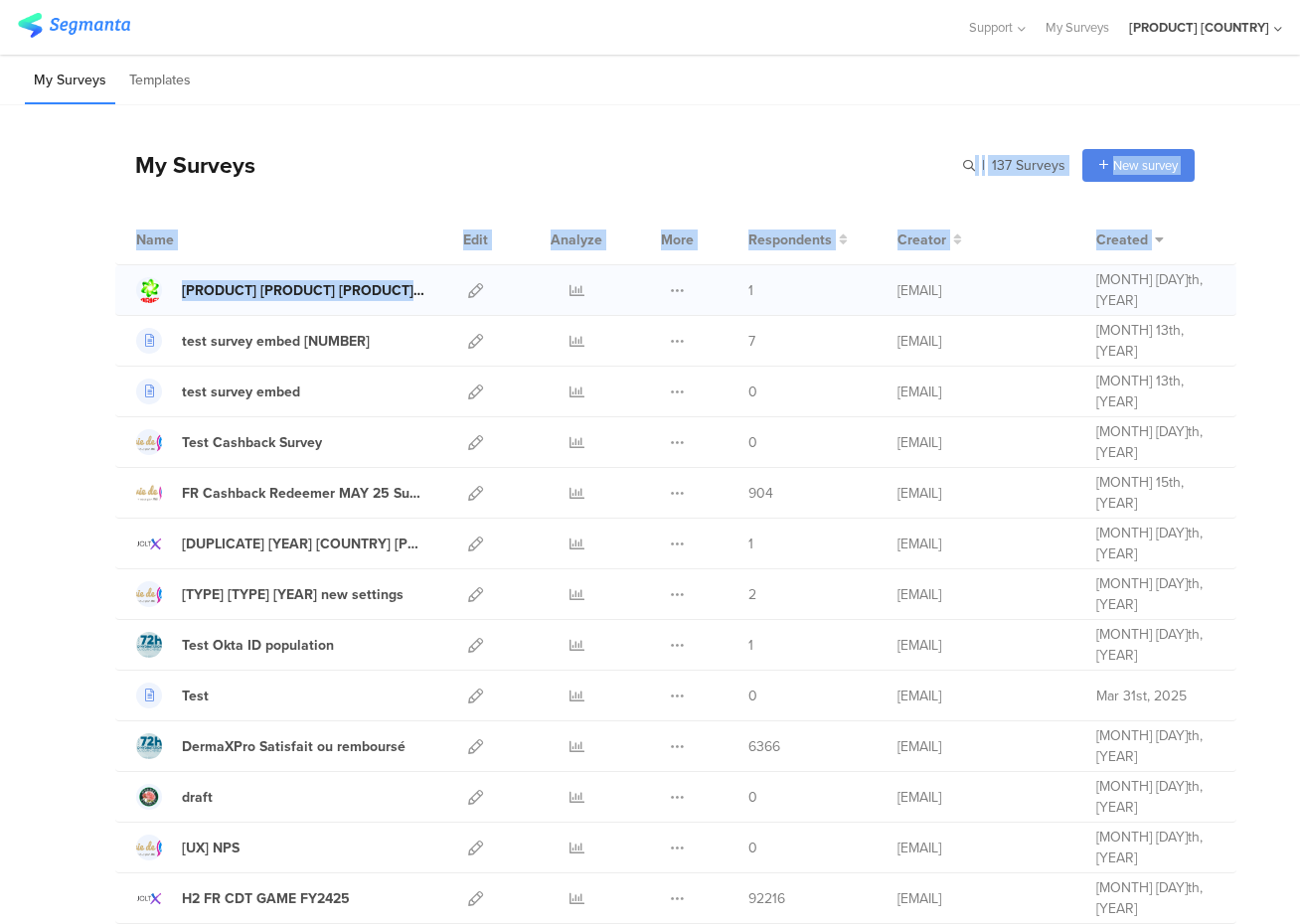 click on "[PRODUCT] [PRODUCT] [PRODUCT] [PRODUCT]" at bounding box center (303, 290) 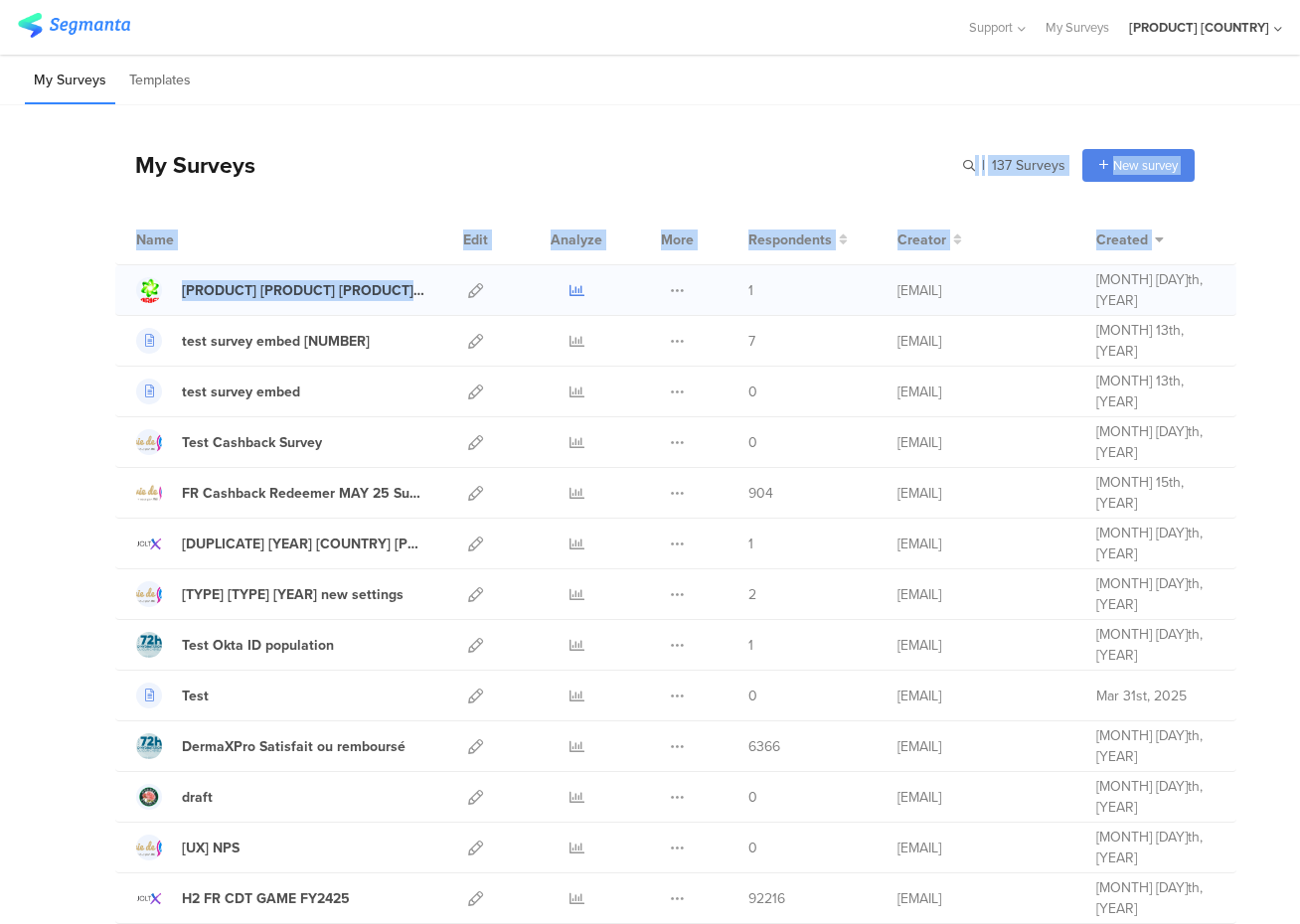 click at bounding box center [576, 290] 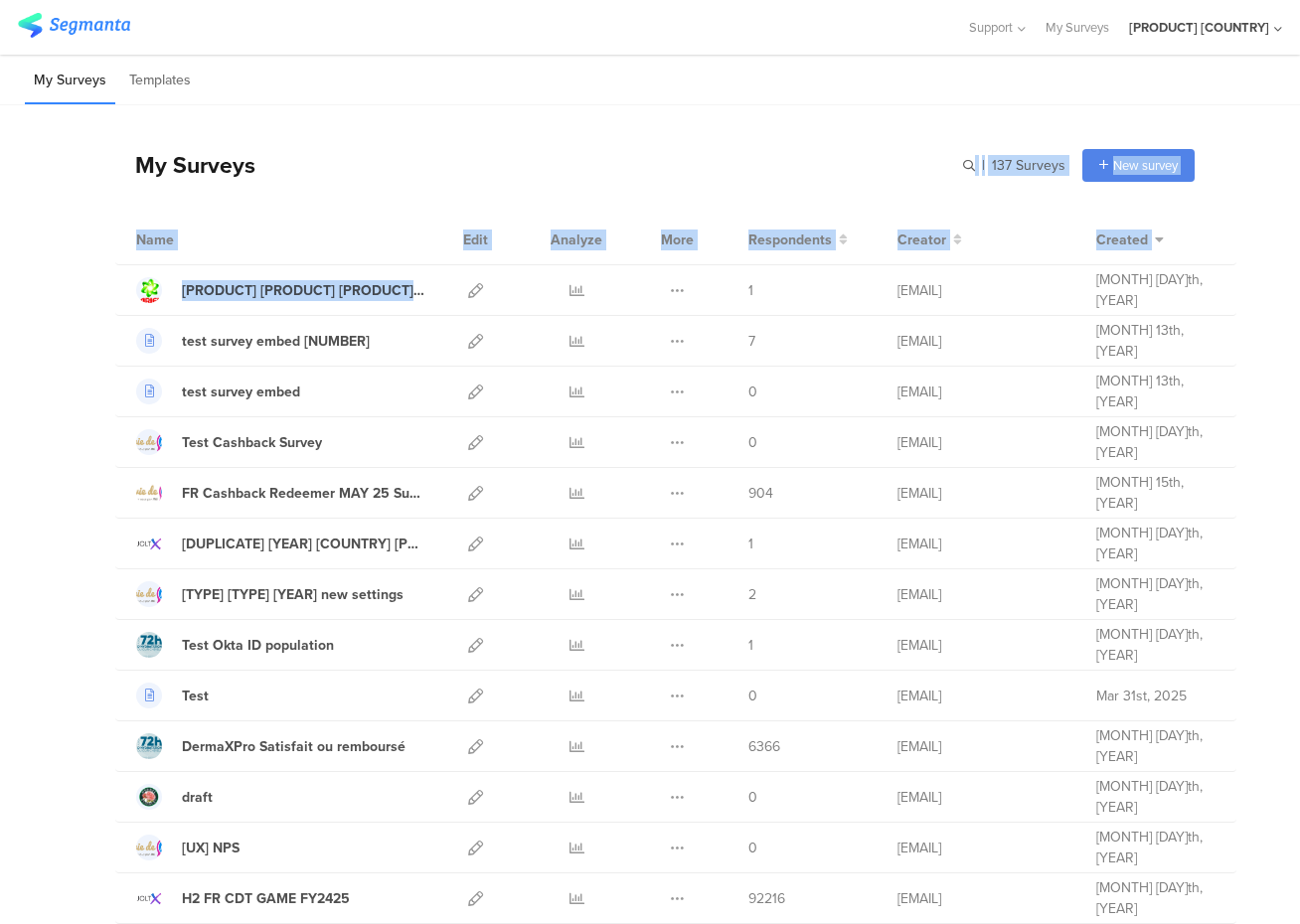 click on "My Surveys
|
137 Surveys
New survey
Start from scratch
Choose from templates" at bounding box center [655, 165] 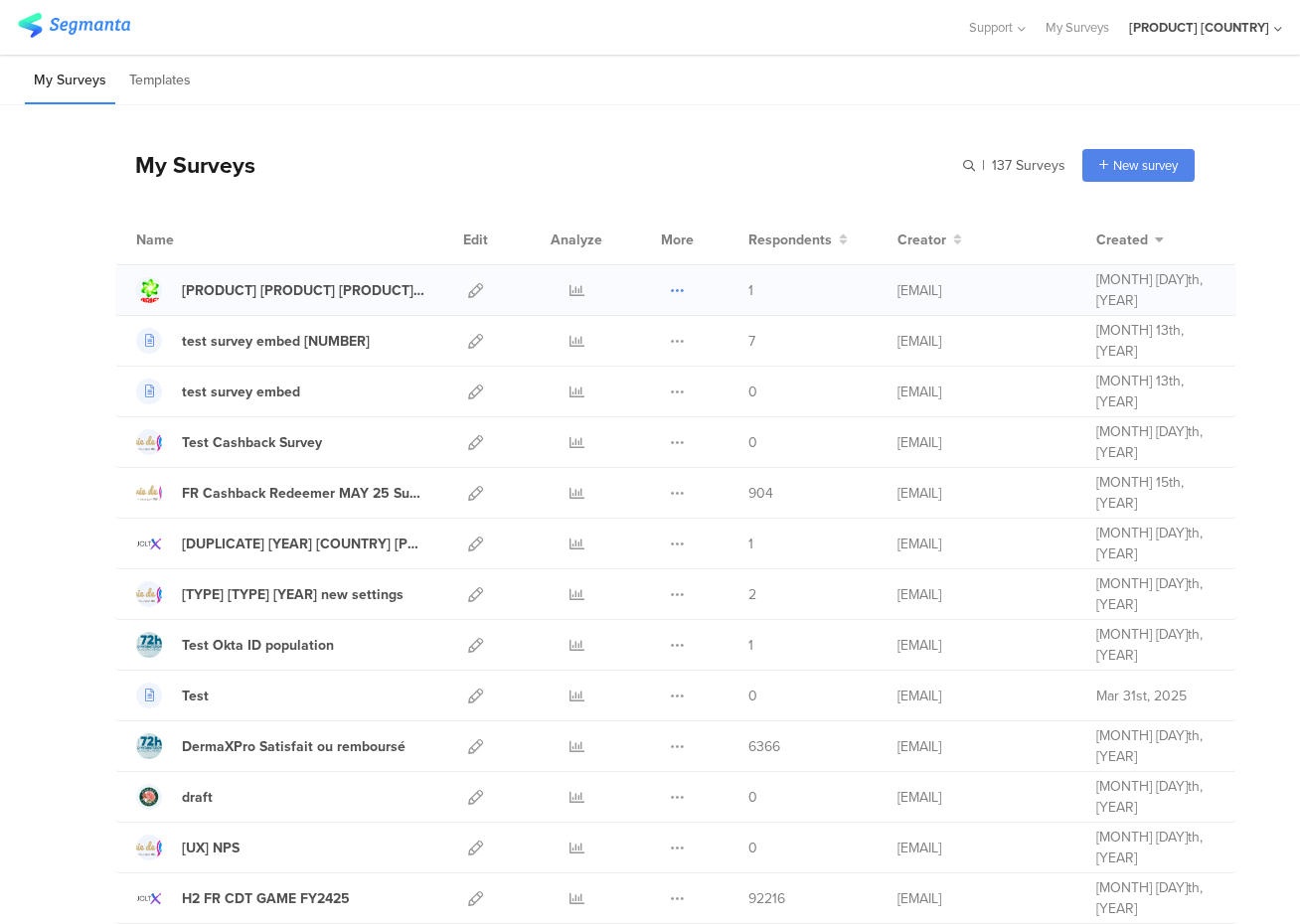 click at bounding box center [677, 290] 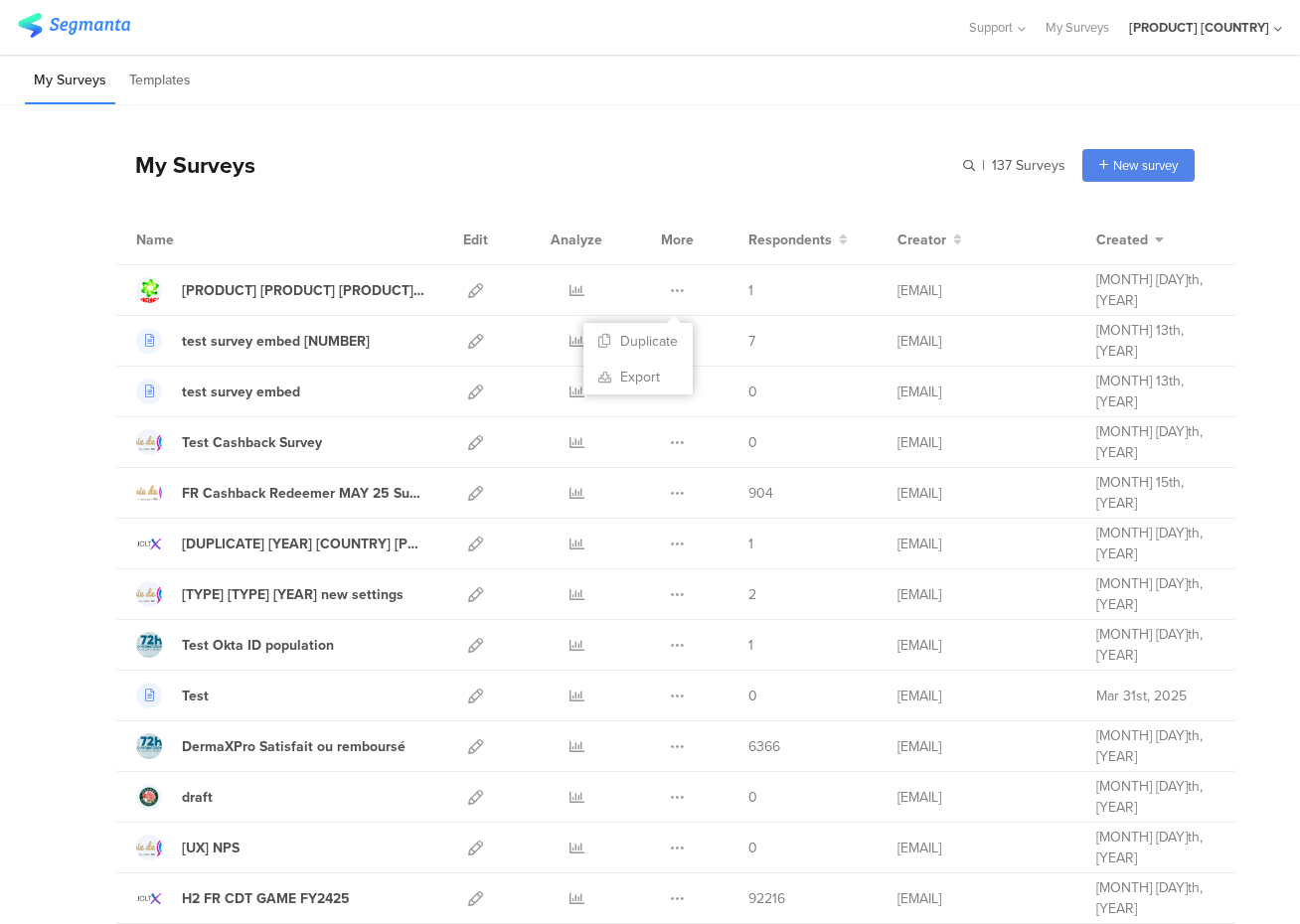 click on "My Surveys
|
137 Surveys
New survey
Start from scratch
Choose from templates" at bounding box center [655, 165] 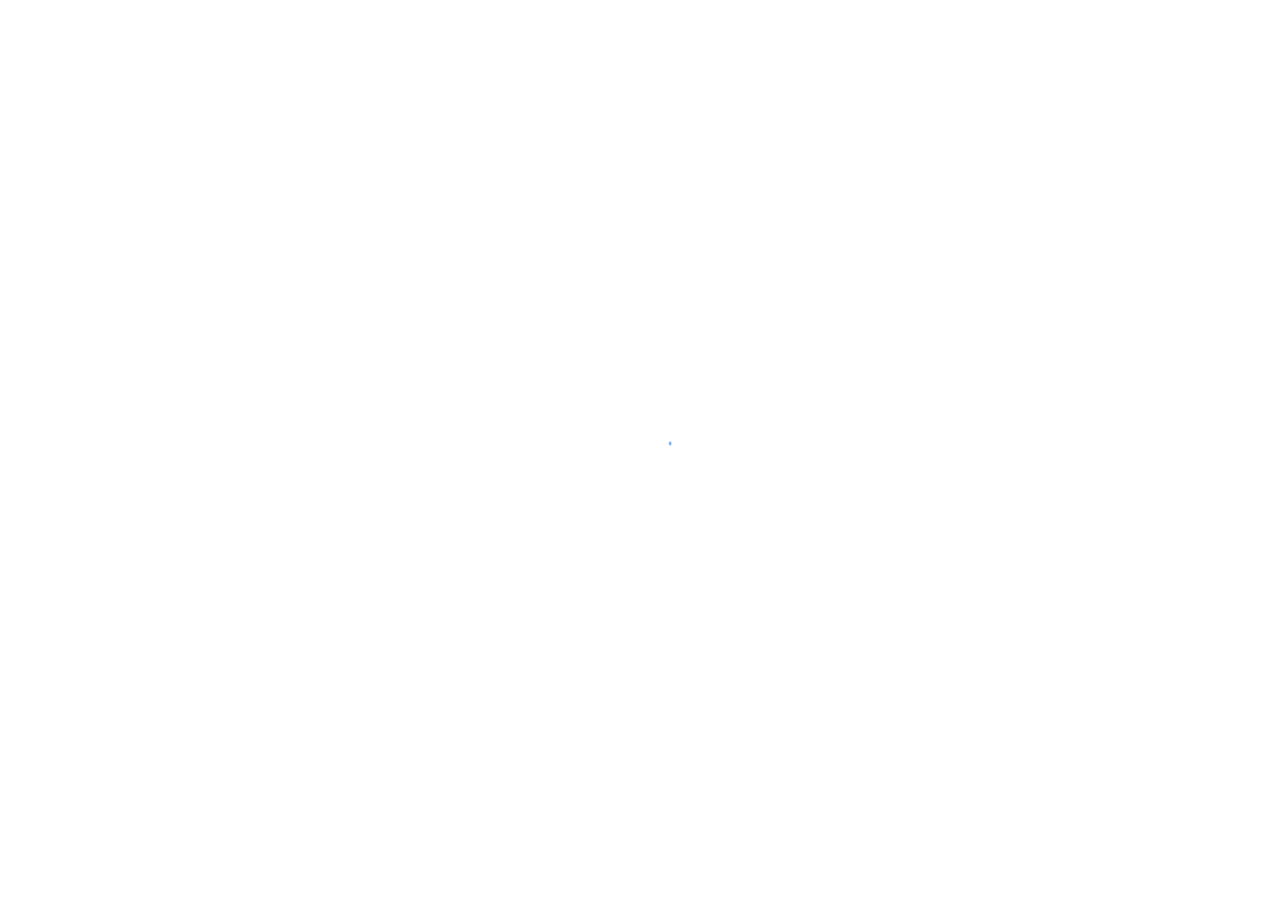 scroll, scrollTop: 0, scrollLeft: 0, axis: both 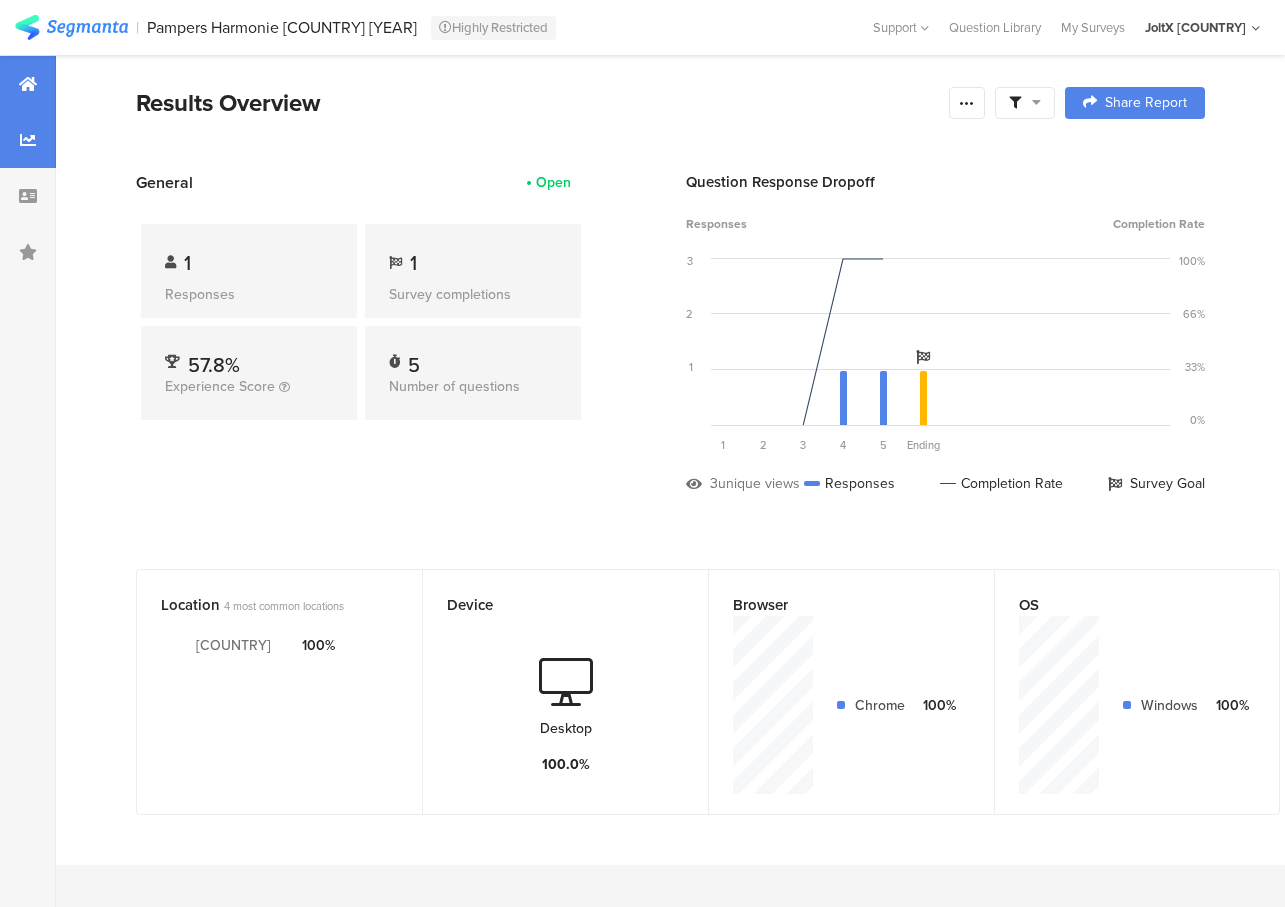click at bounding box center (28, 140) 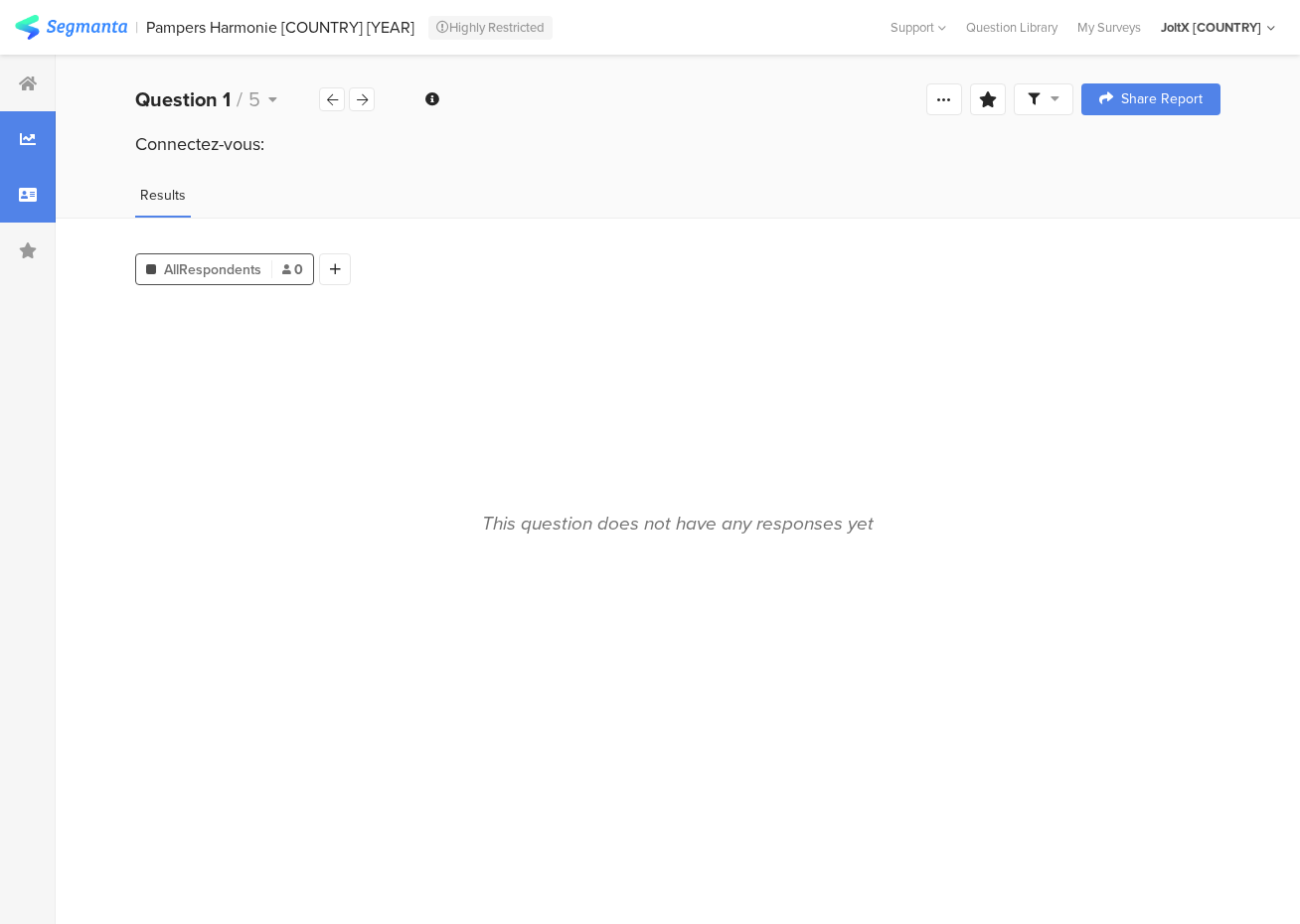 click at bounding box center [28, 195] 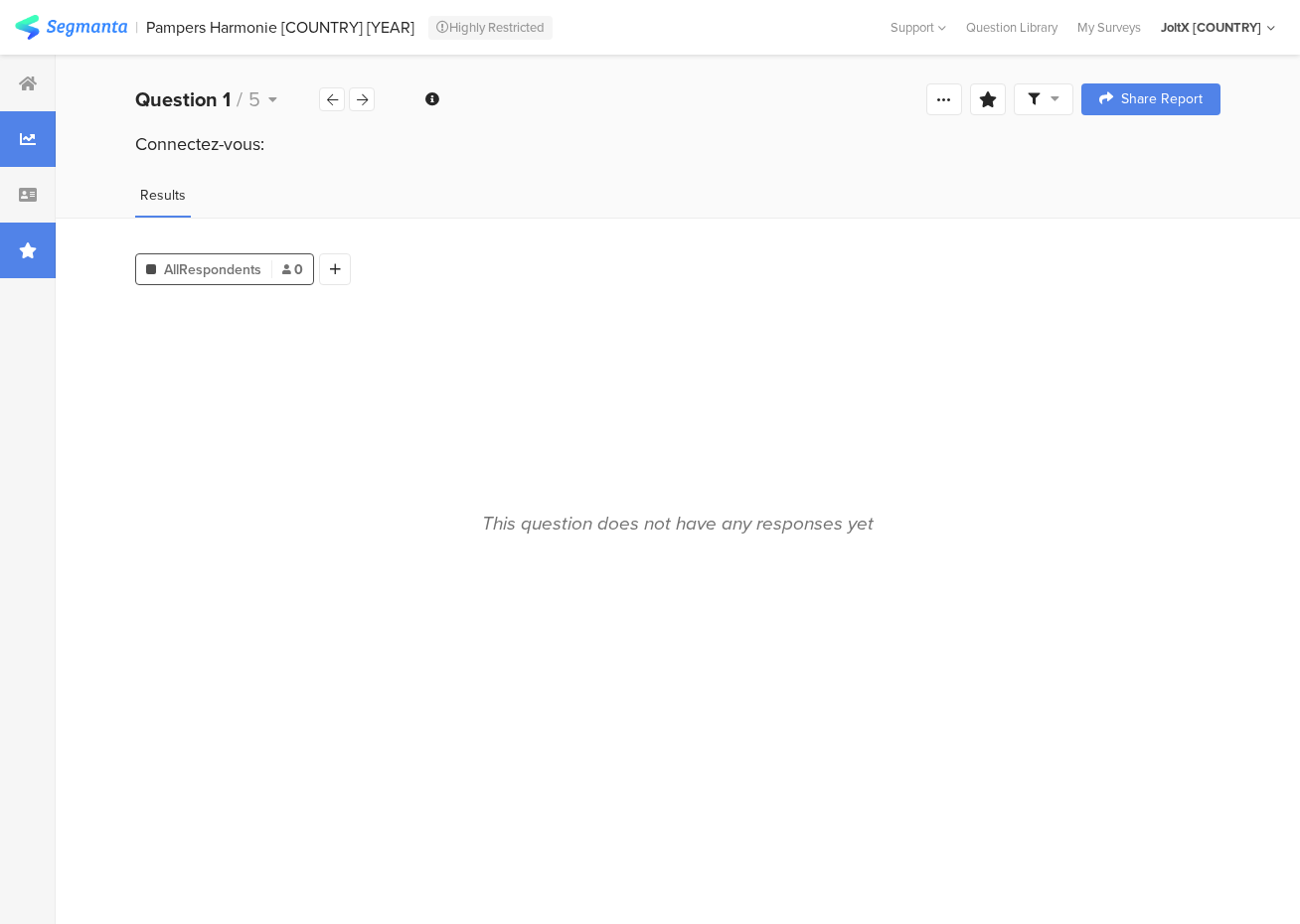 click at bounding box center (28, 250) 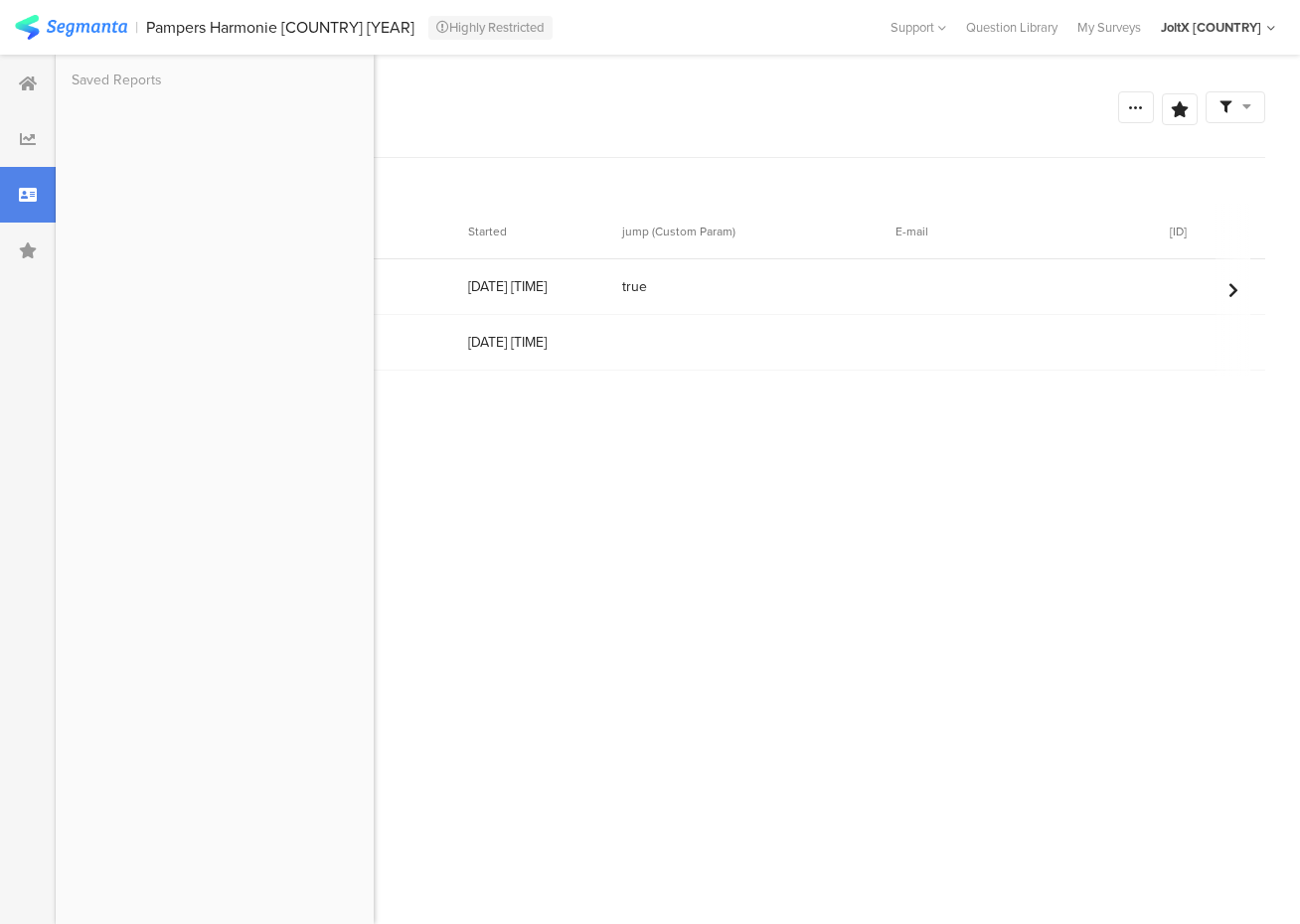 click on "Survey Respondents" at bounding box center (604, 107) 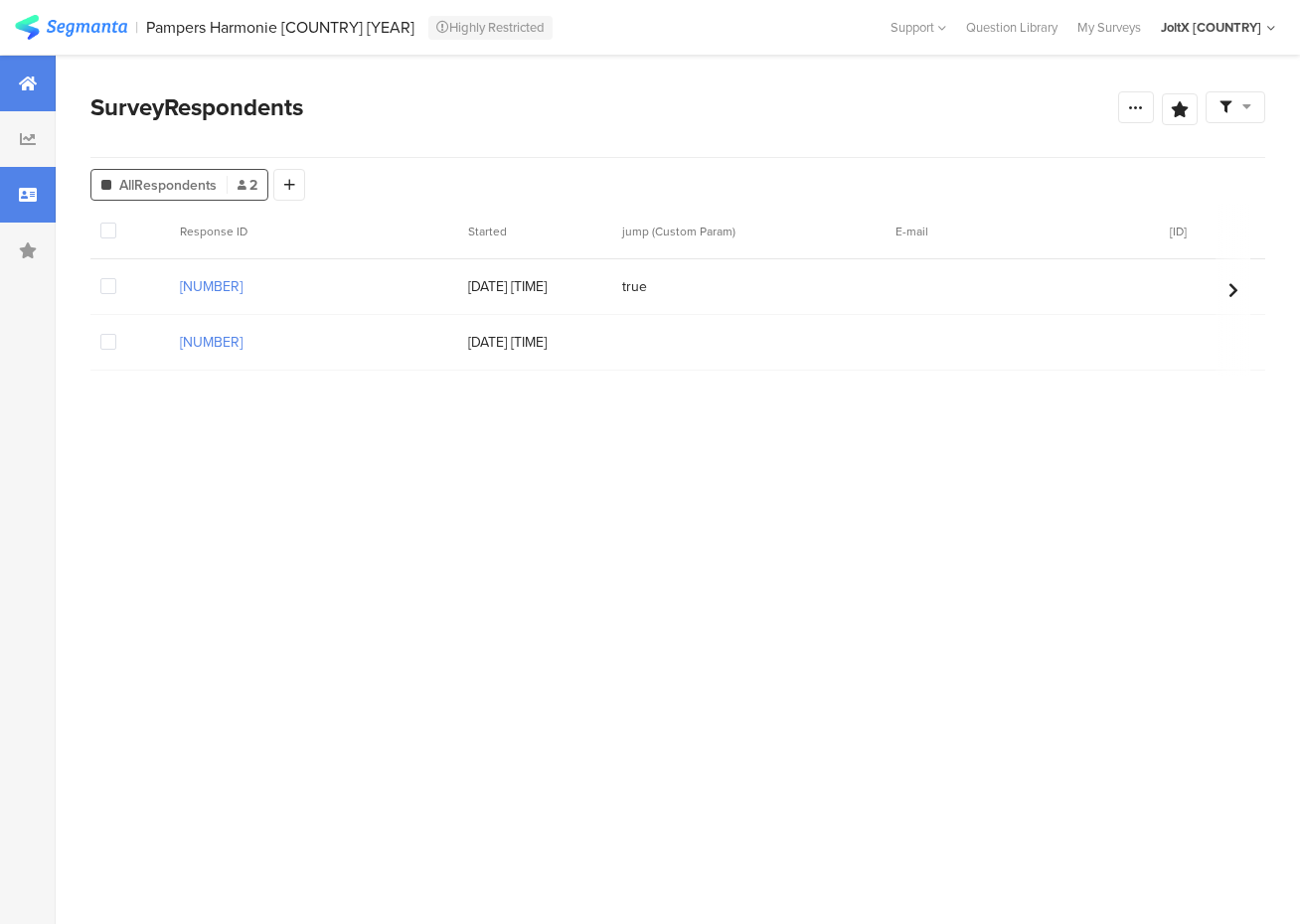 click at bounding box center (28, 83) 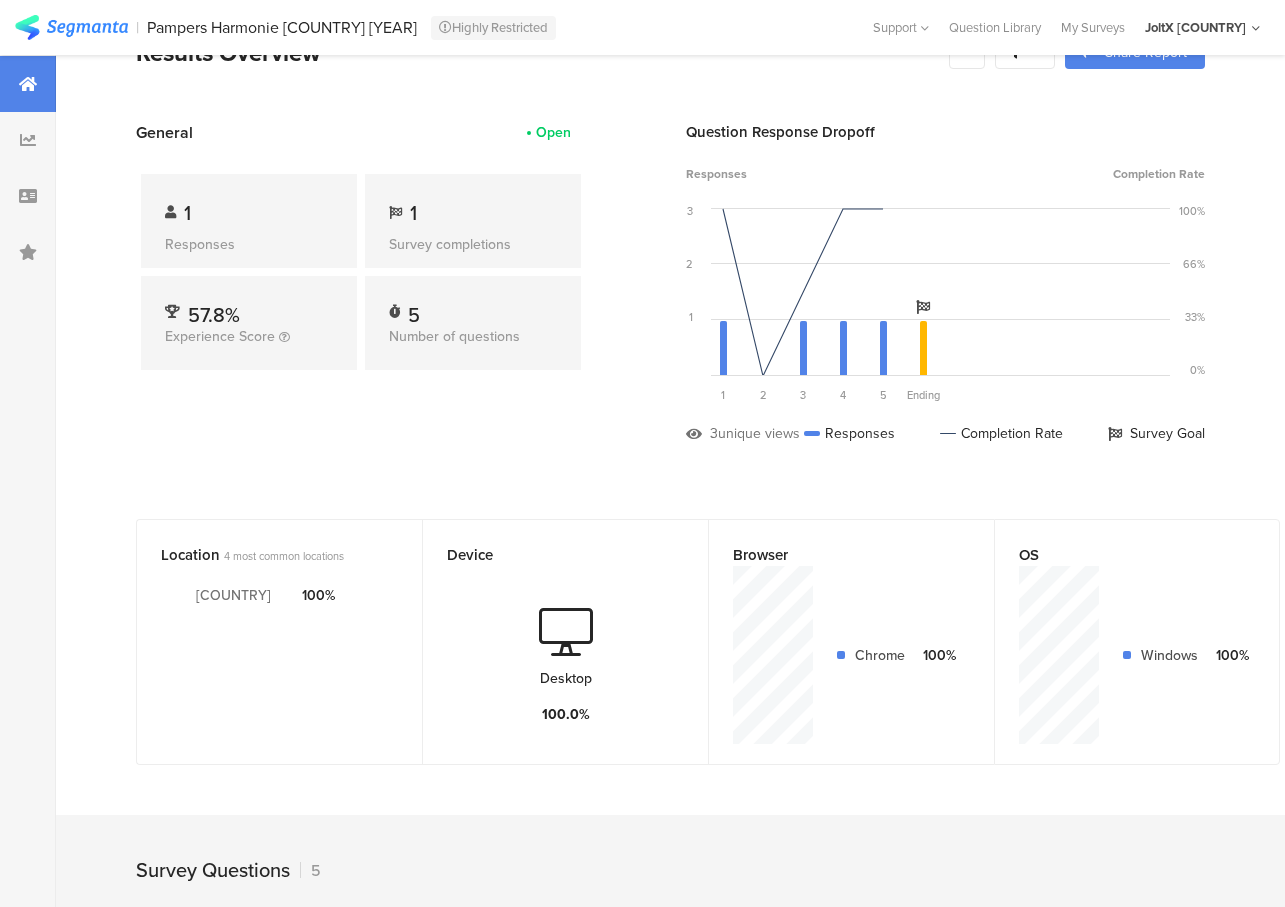 scroll, scrollTop: 0, scrollLeft: 0, axis: both 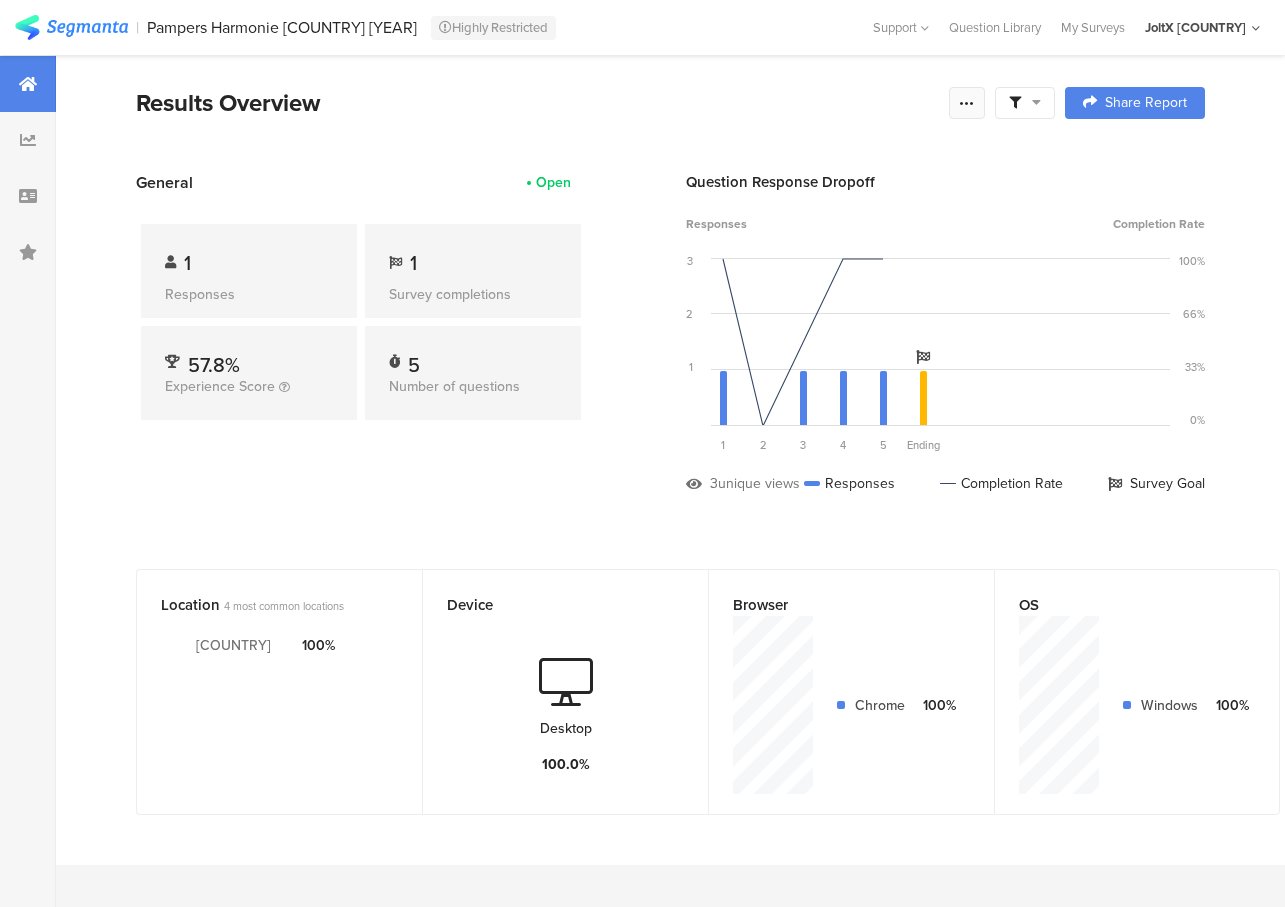 click at bounding box center [967, 103] 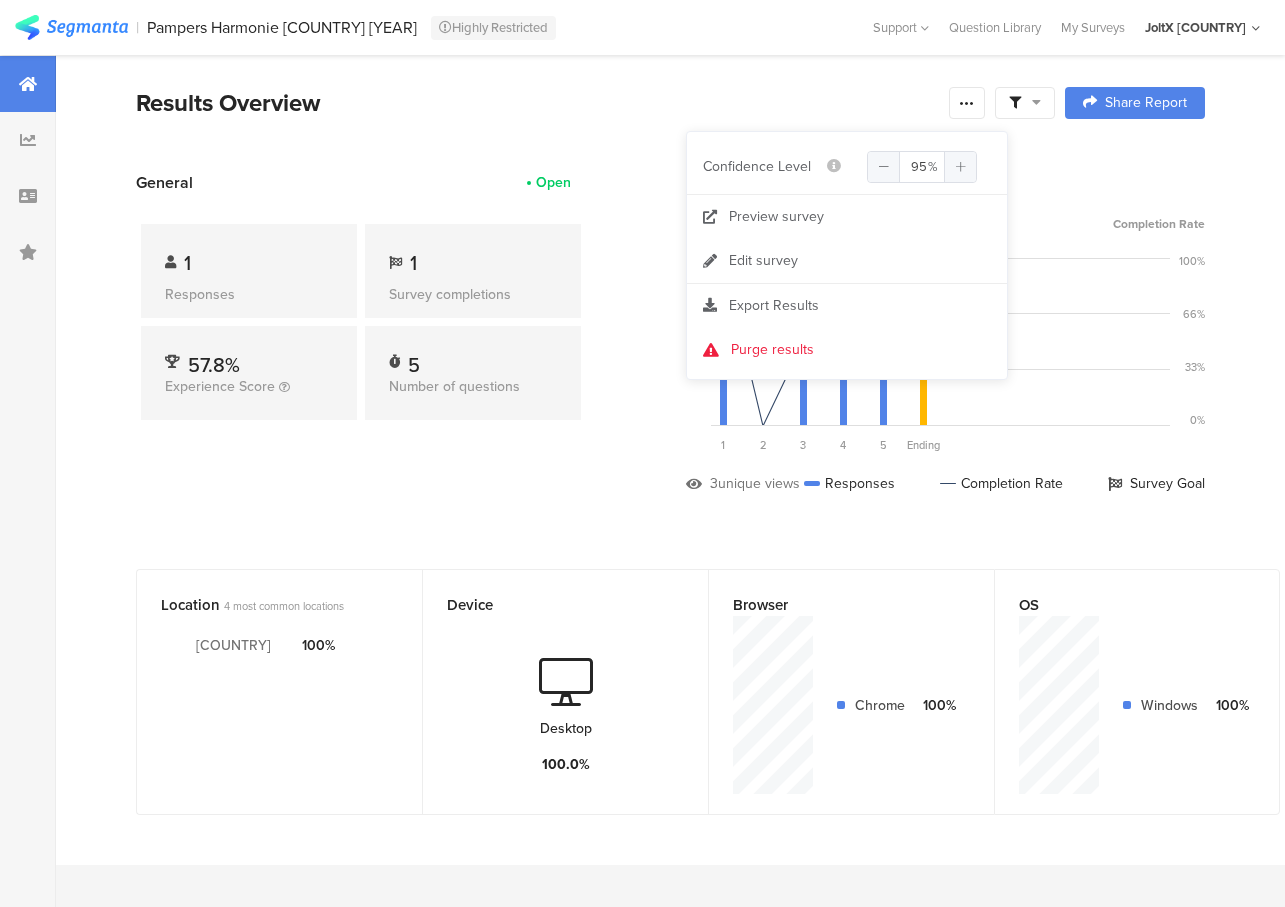 click on "Results Overview
Complete Responses Only
Edit Sample
Share Report
Share     Cancel
Share Report
Share Report" at bounding box center [670, 128] 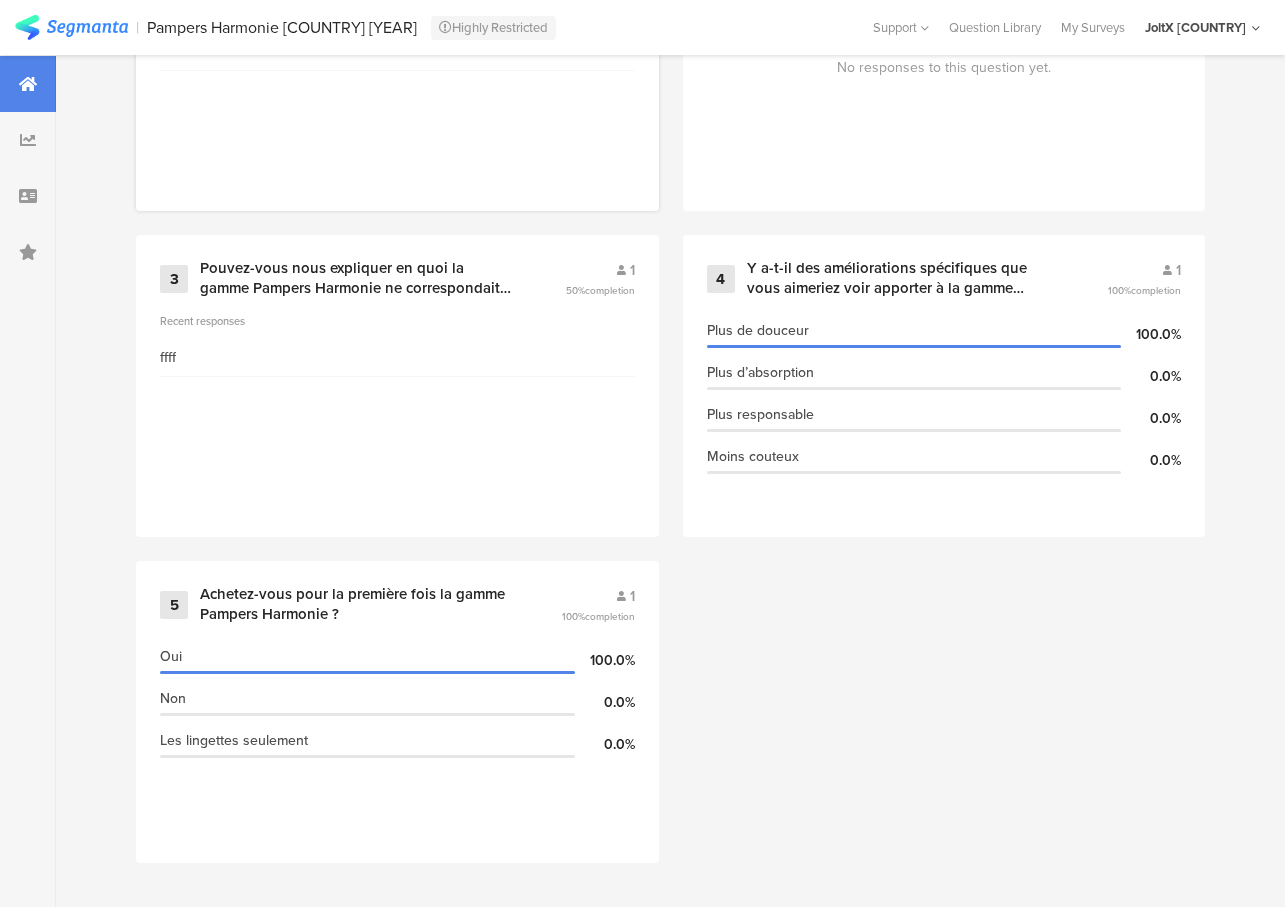 scroll, scrollTop: 0, scrollLeft: 0, axis: both 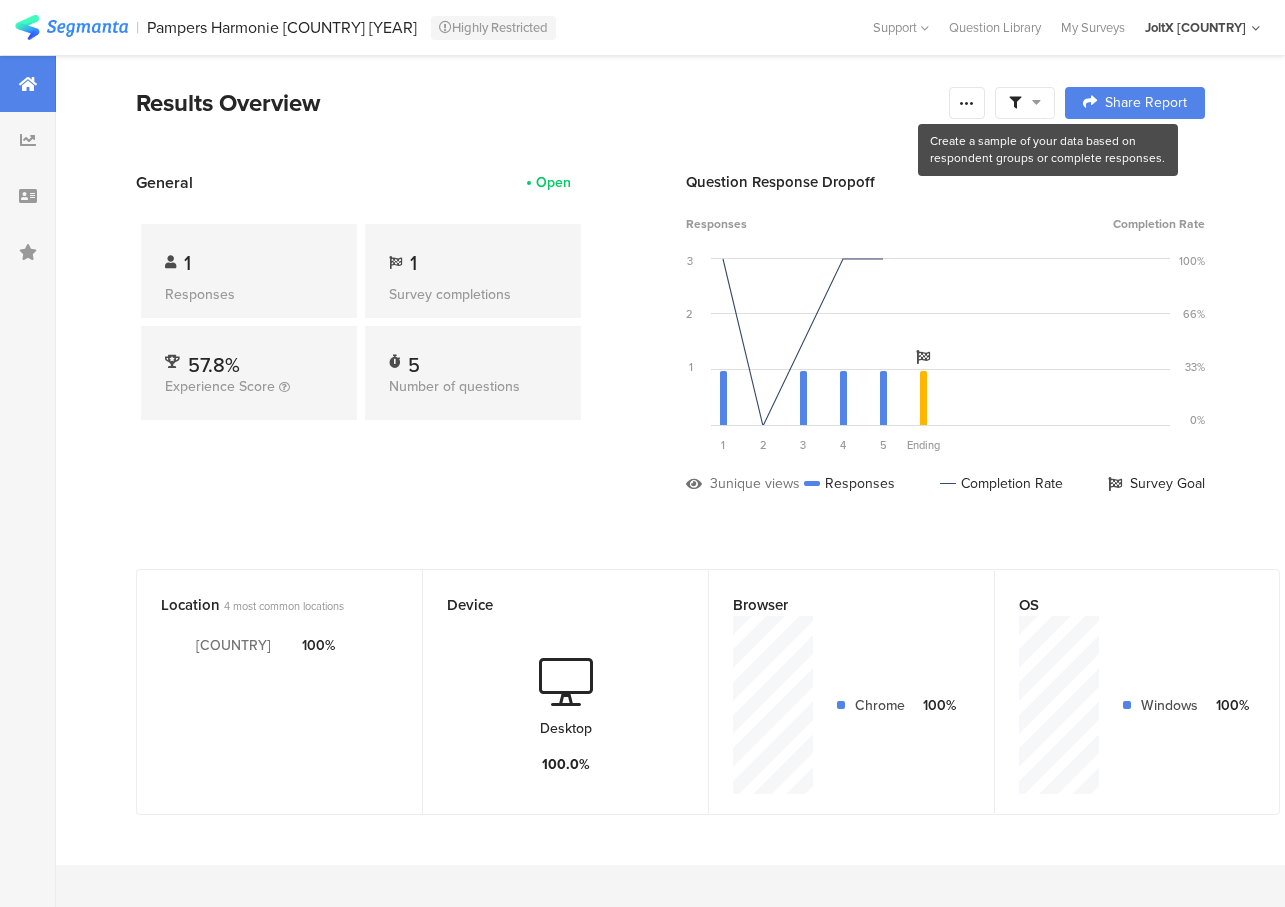 click at bounding box center [1036, 102] 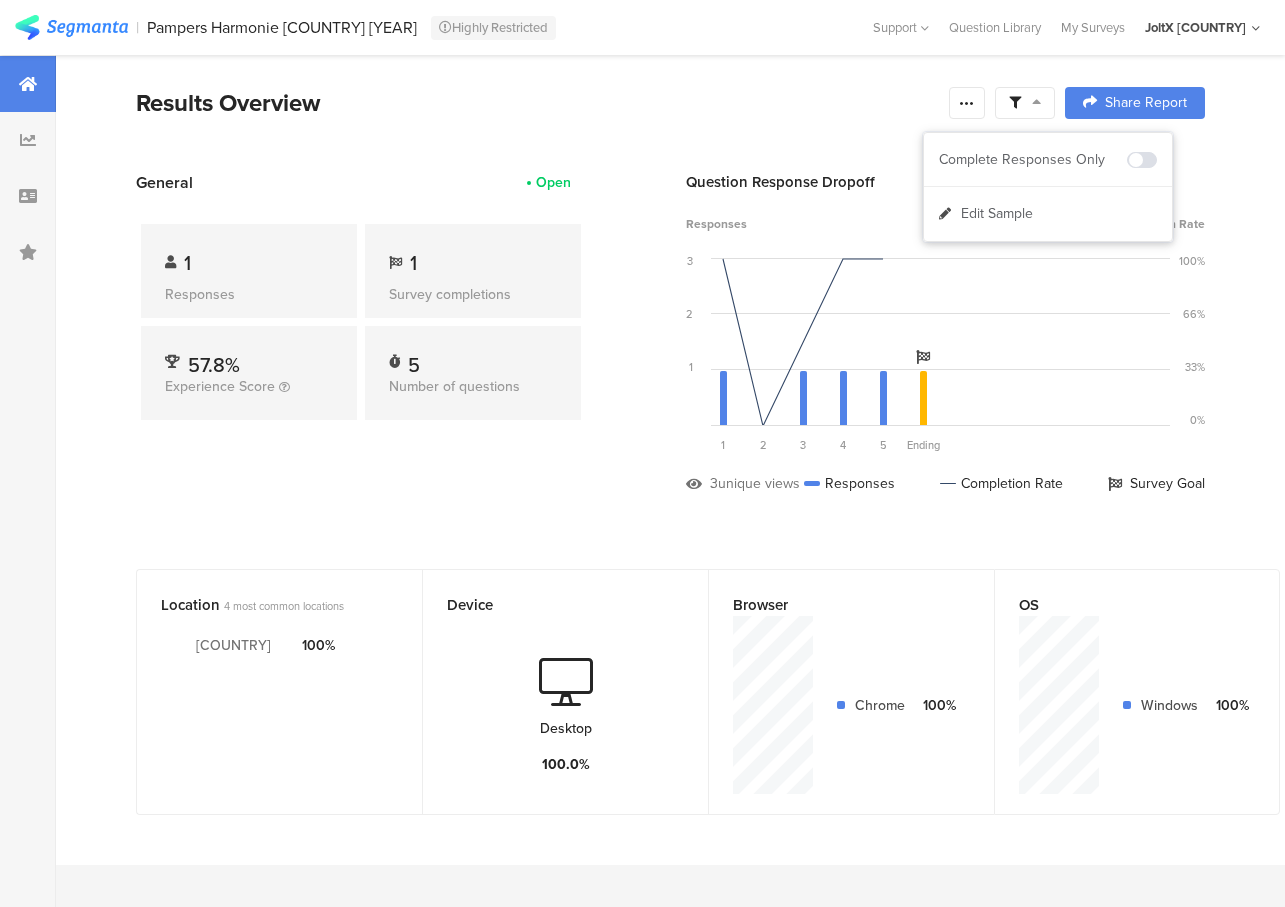 click on "Results Overview
Share Report
Share     Cancel
Share Report
Share Report" at bounding box center (670, 128) 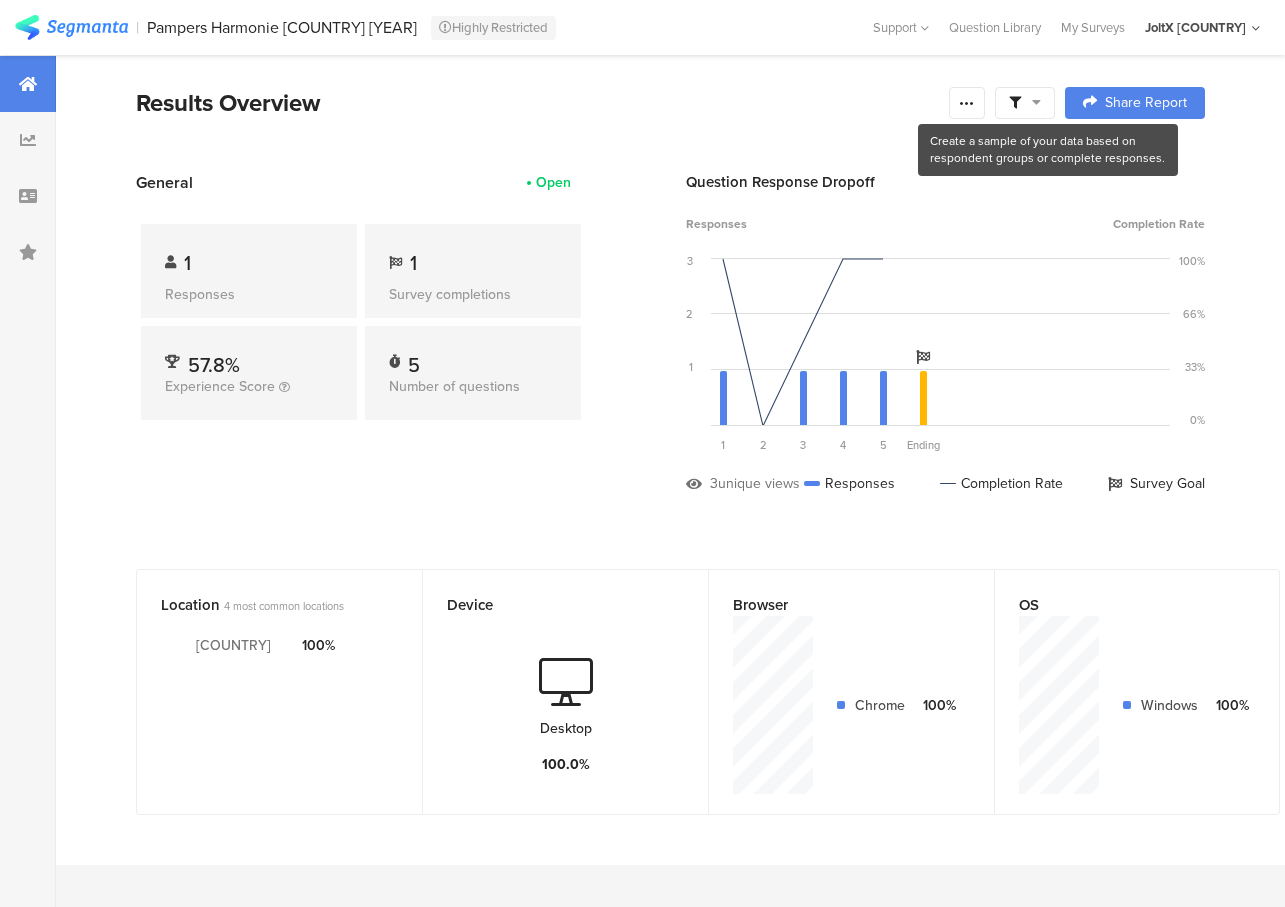 click at bounding box center (1025, 103) 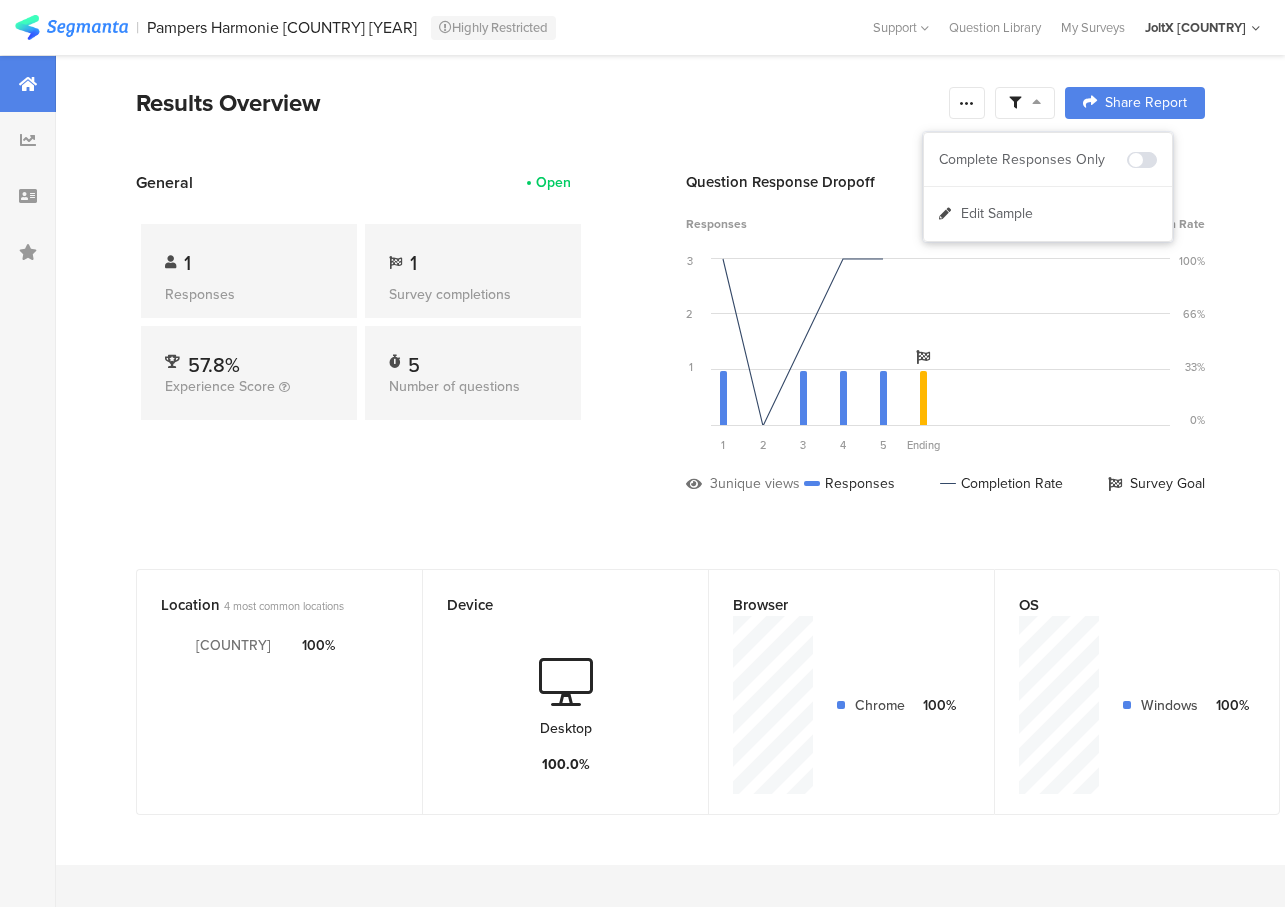 click on "Results Overview
Share Report
Share     Cancel
Share Report
Share Report" at bounding box center (670, 128) 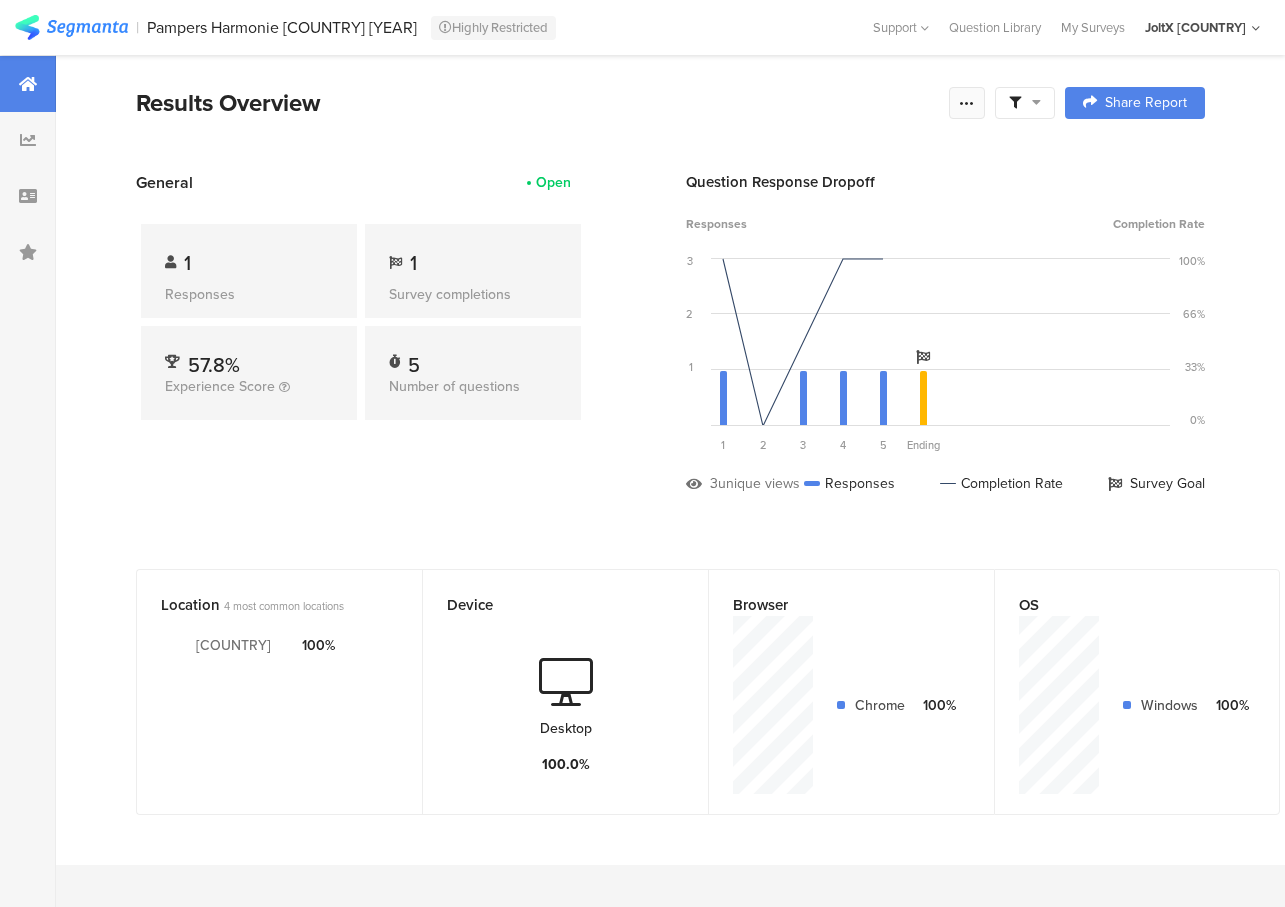 click at bounding box center [967, 103] 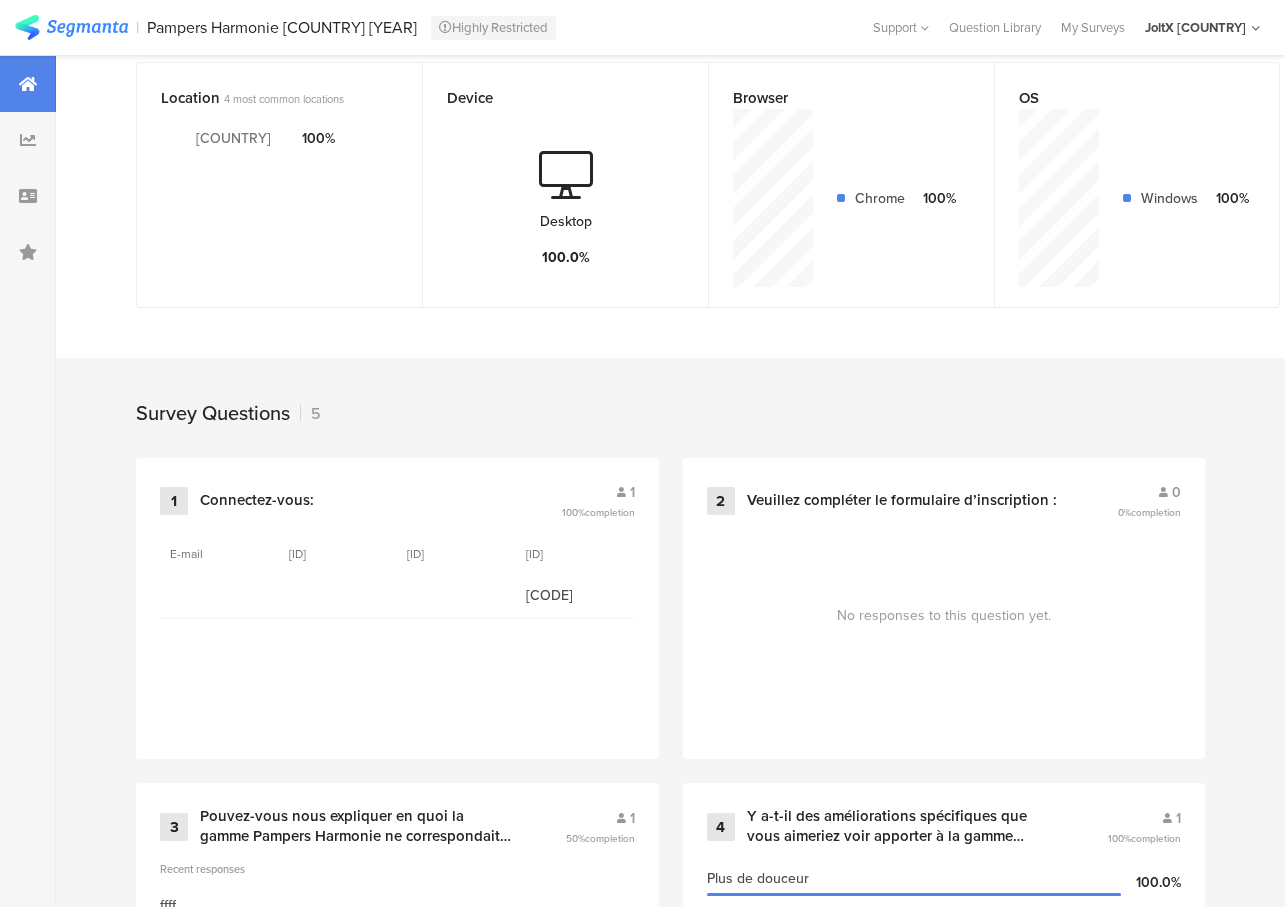 scroll, scrollTop: 0, scrollLeft: 0, axis: both 